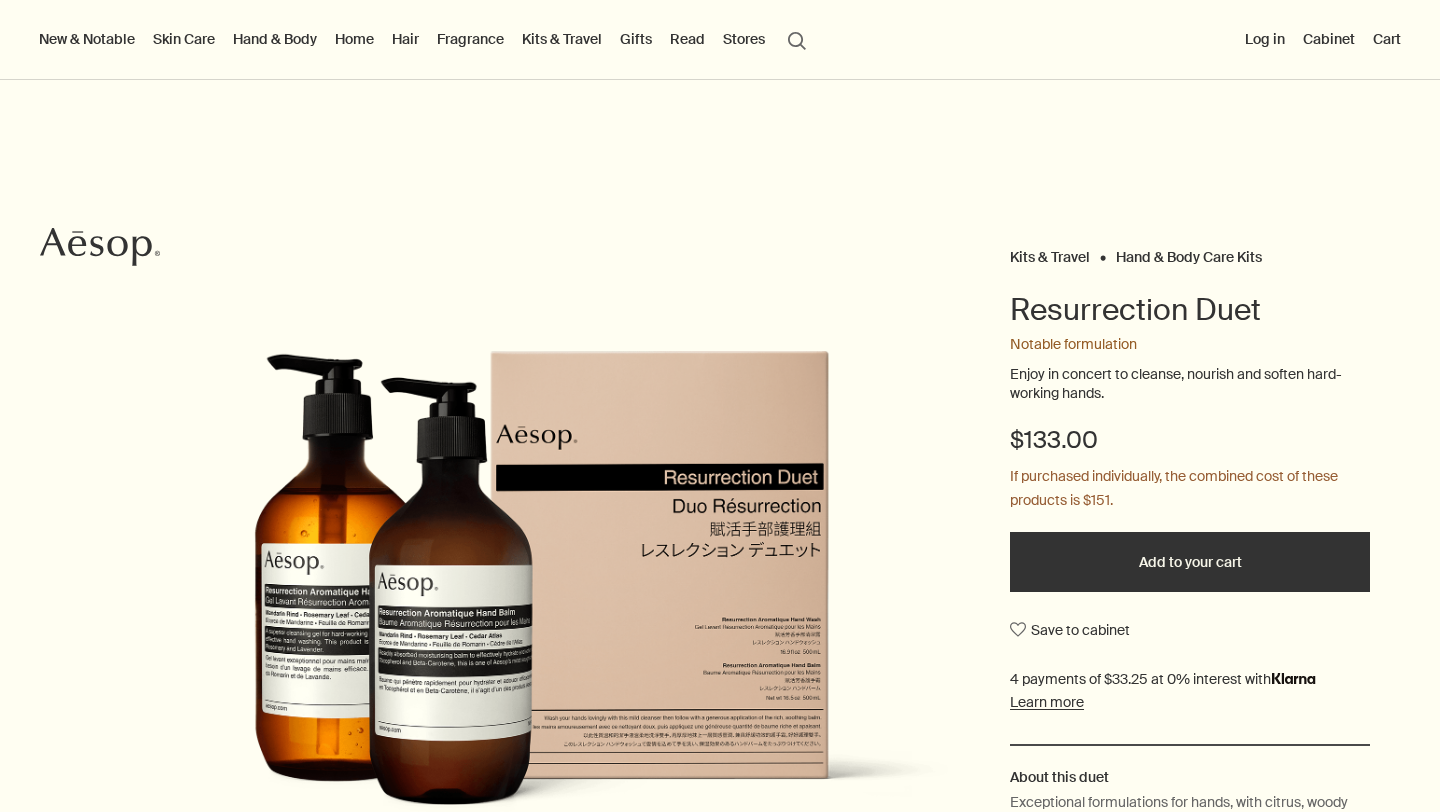 scroll, scrollTop: 0, scrollLeft: 0, axis: both 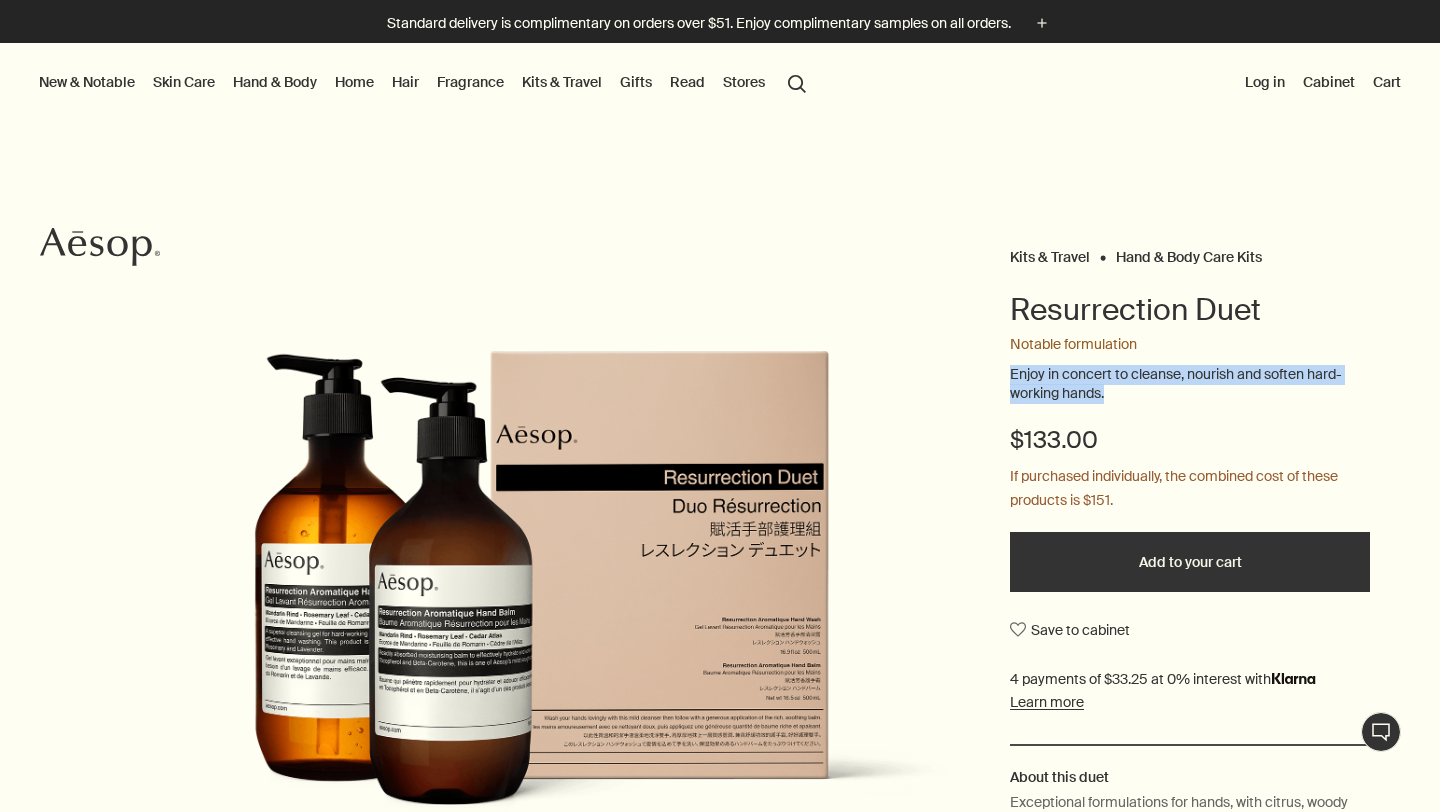 drag, startPoint x: 1106, startPoint y: 395, endPoint x: 1009, endPoint y: 379, distance: 98.31073 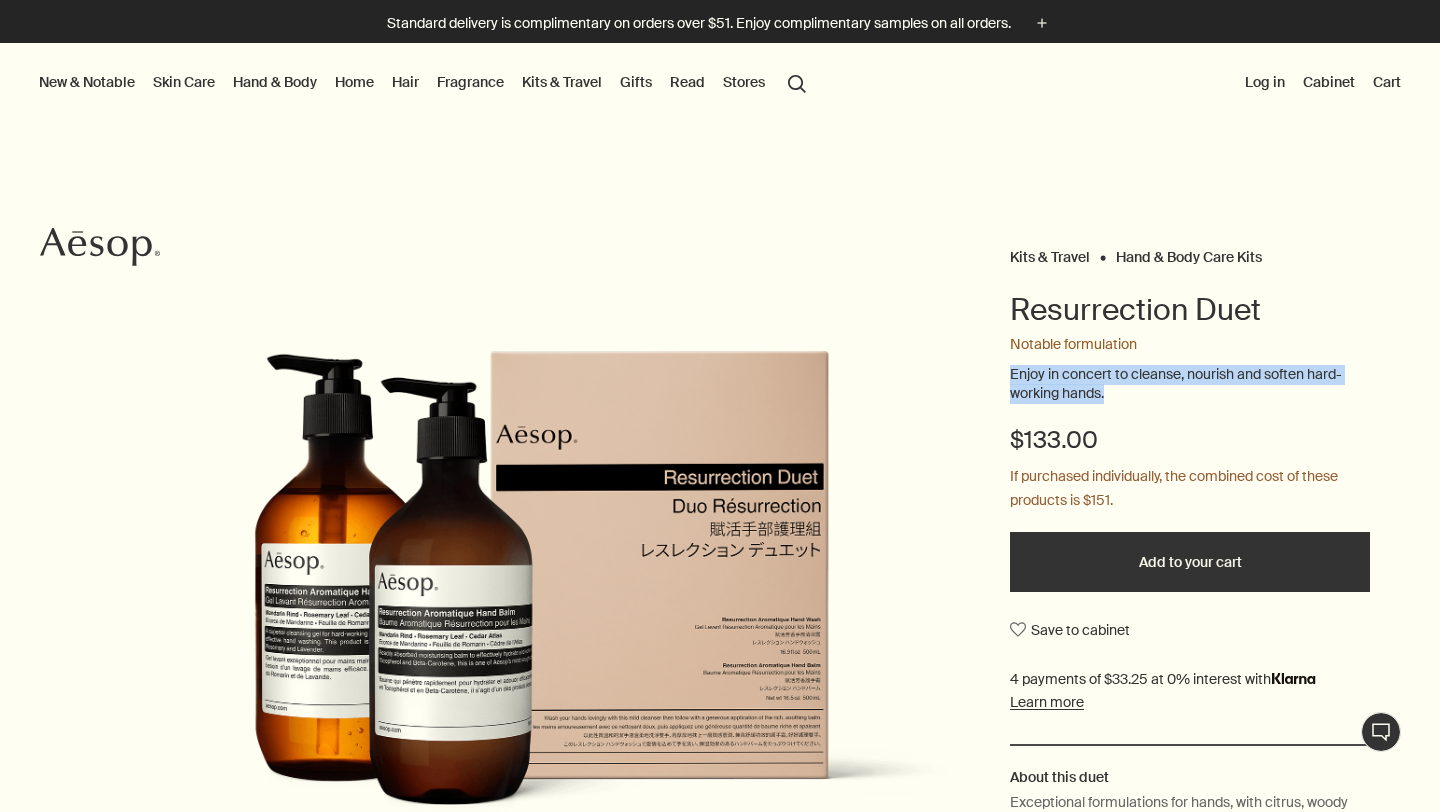 copy on "Enjoy in concert to cleanse, nourish and soften hard-working hands." 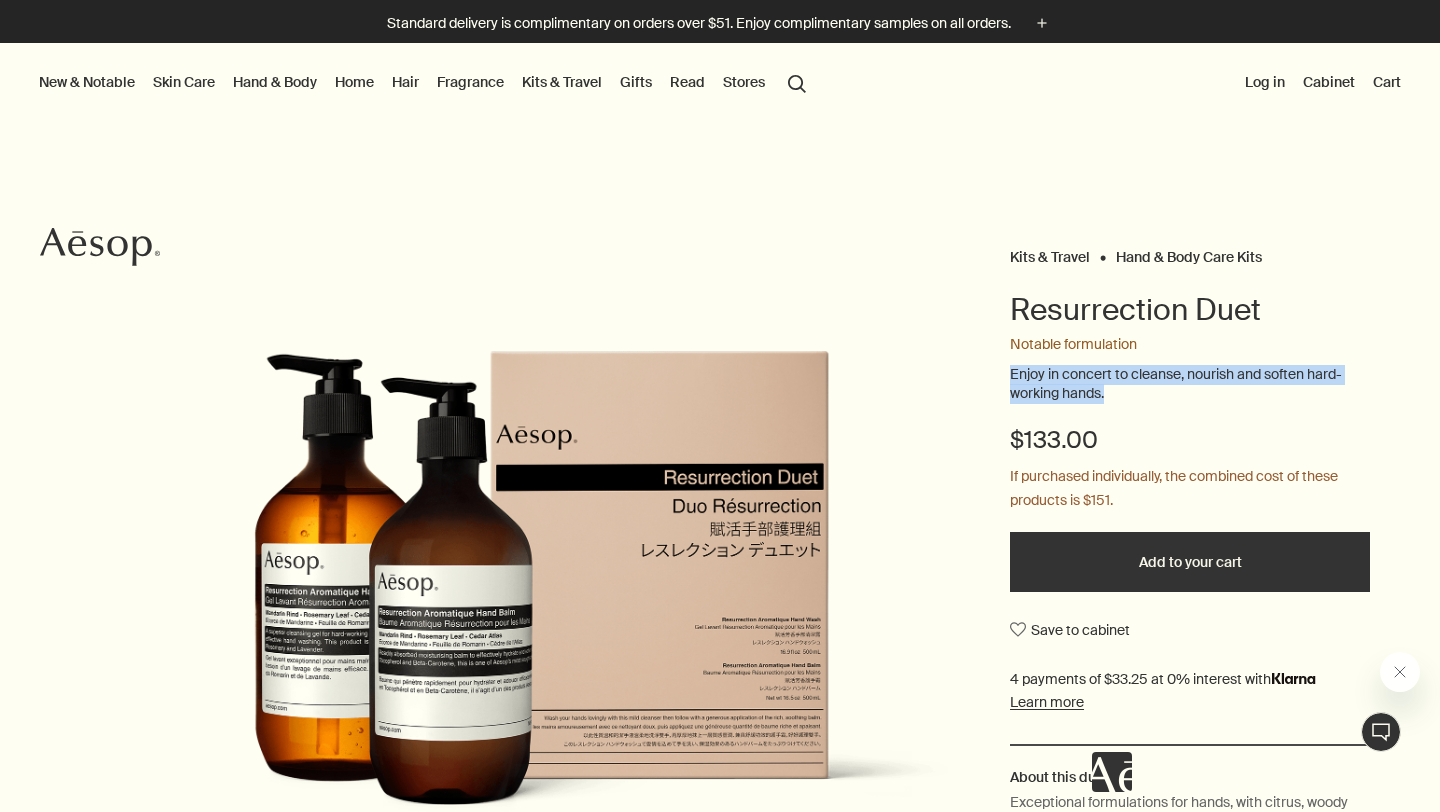 scroll, scrollTop: 0, scrollLeft: 0, axis: both 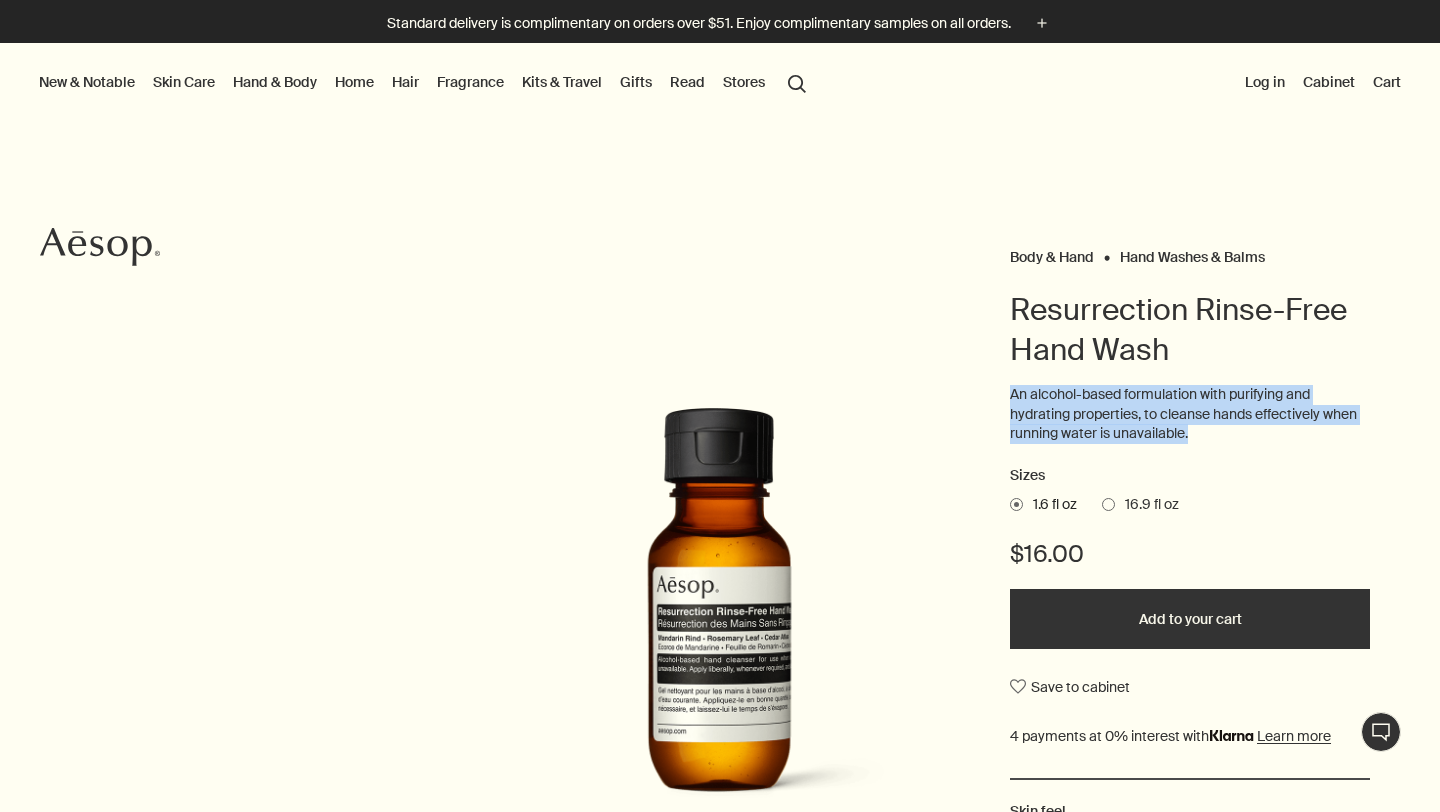 click on "Body & Hand Hand Washes & Balms Resurrection Rinse-Free Hand Wash An alcohol-based formulation with purifying and hydrating properties, to cleanse hands effectively when running water is unavailable. Sizes 1.6 fl oz 16.9 fl oz $16.00   Add to your cart Save to cabinet Skin feel Clean, fresh, non-sticky Aroma Citrus, woody, herbaceous Key ingredients plusAndCloseWithCircle Mandarin Rind, Rosemary Leaf, Cedar Atlas chevron chevron 1  /  2" at bounding box center (720, 635) 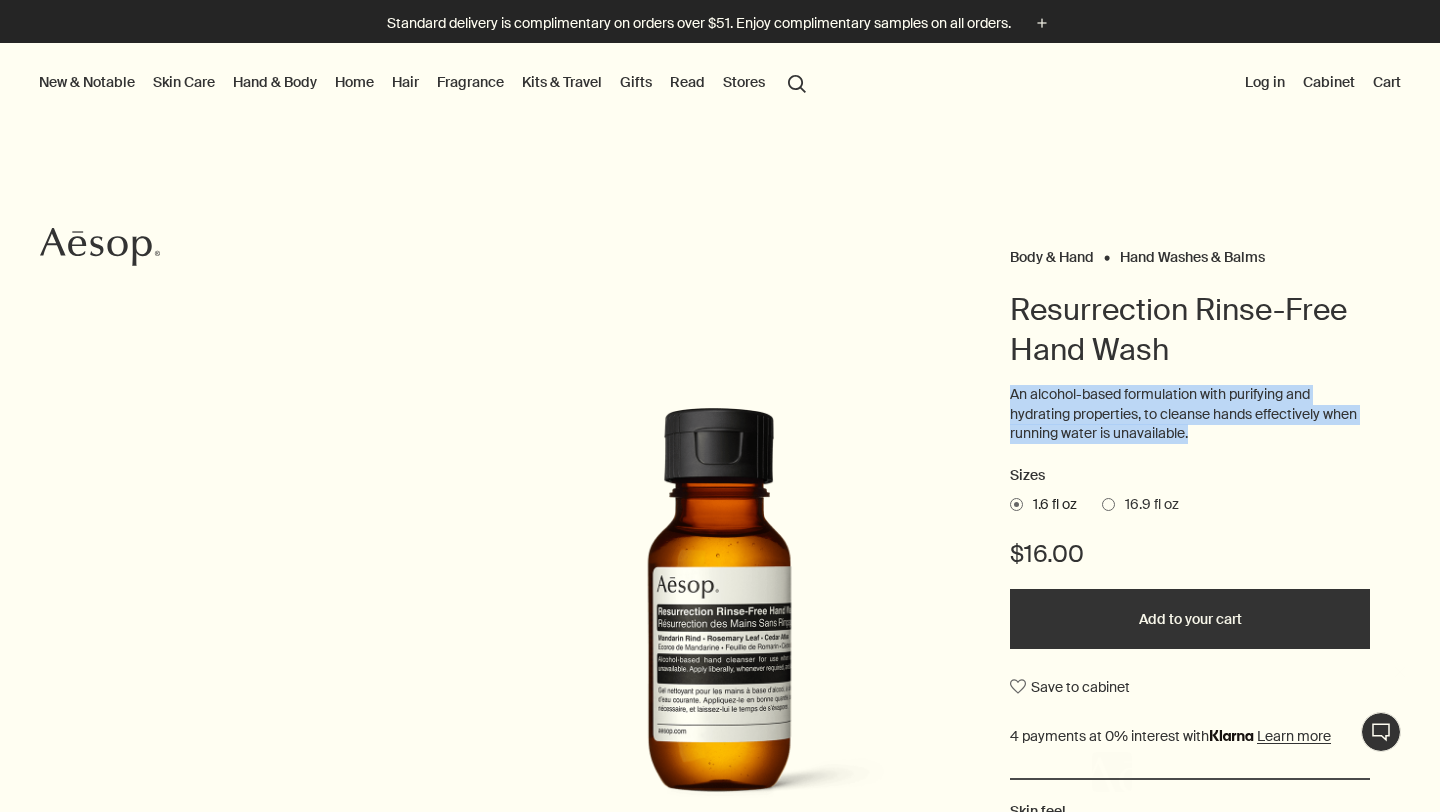 scroll, scrollTop: 0, scrollLeft: 0, axis: both 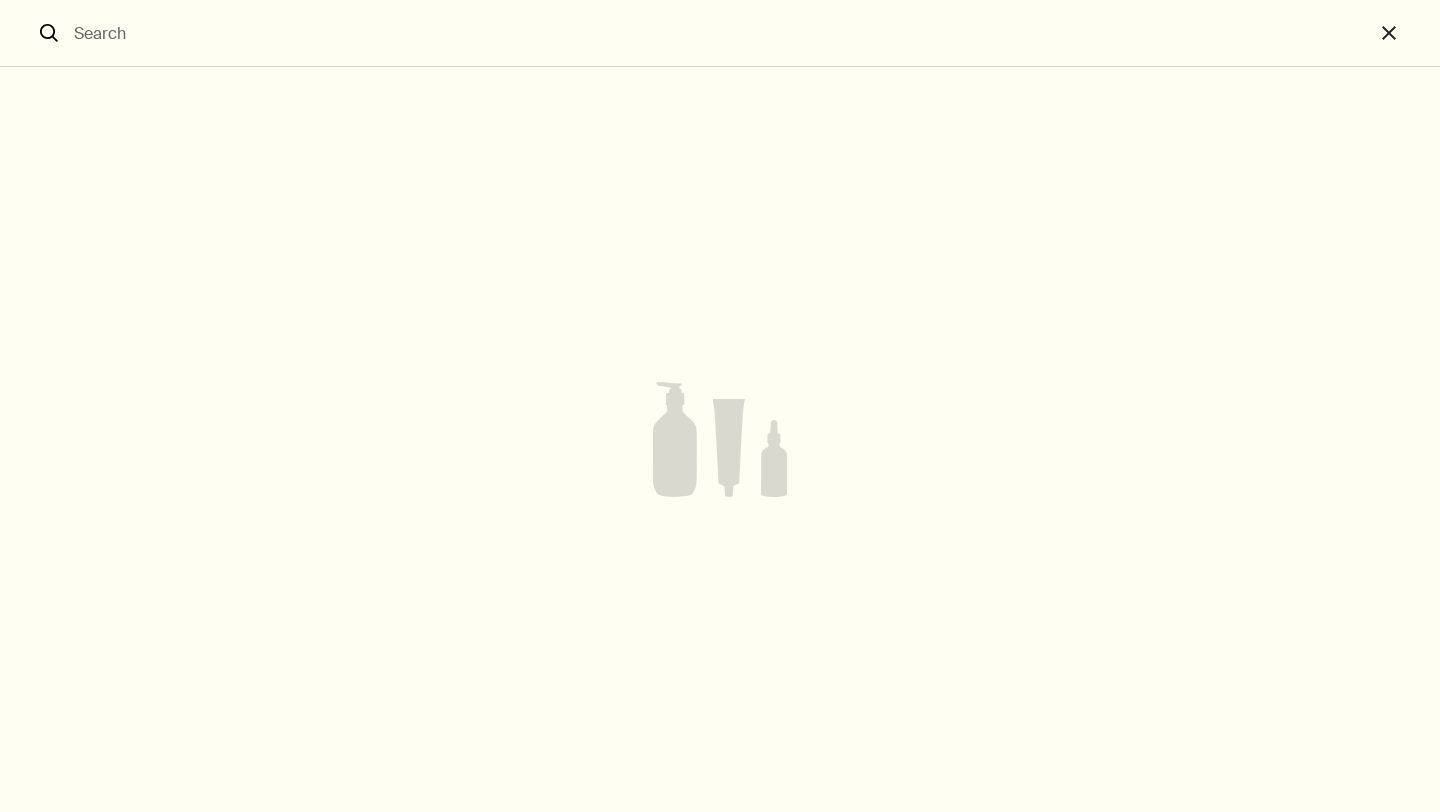 click on "search Suggested hand wash shampoo body cleanser candle deodorant incense hand balm body balm geranium leaf soap close" at bounding box center [720, 812] 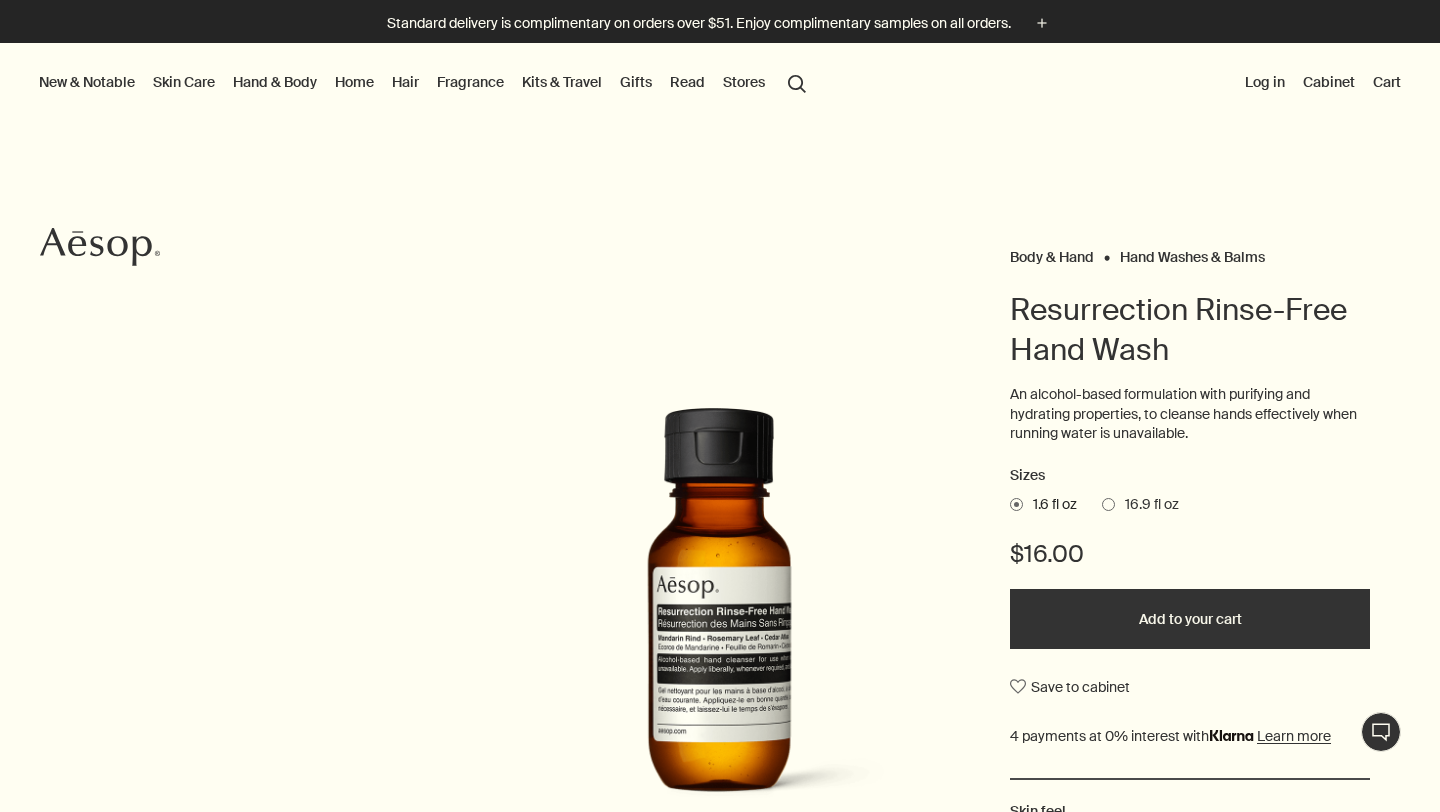 click at bounding box center [117, 246] 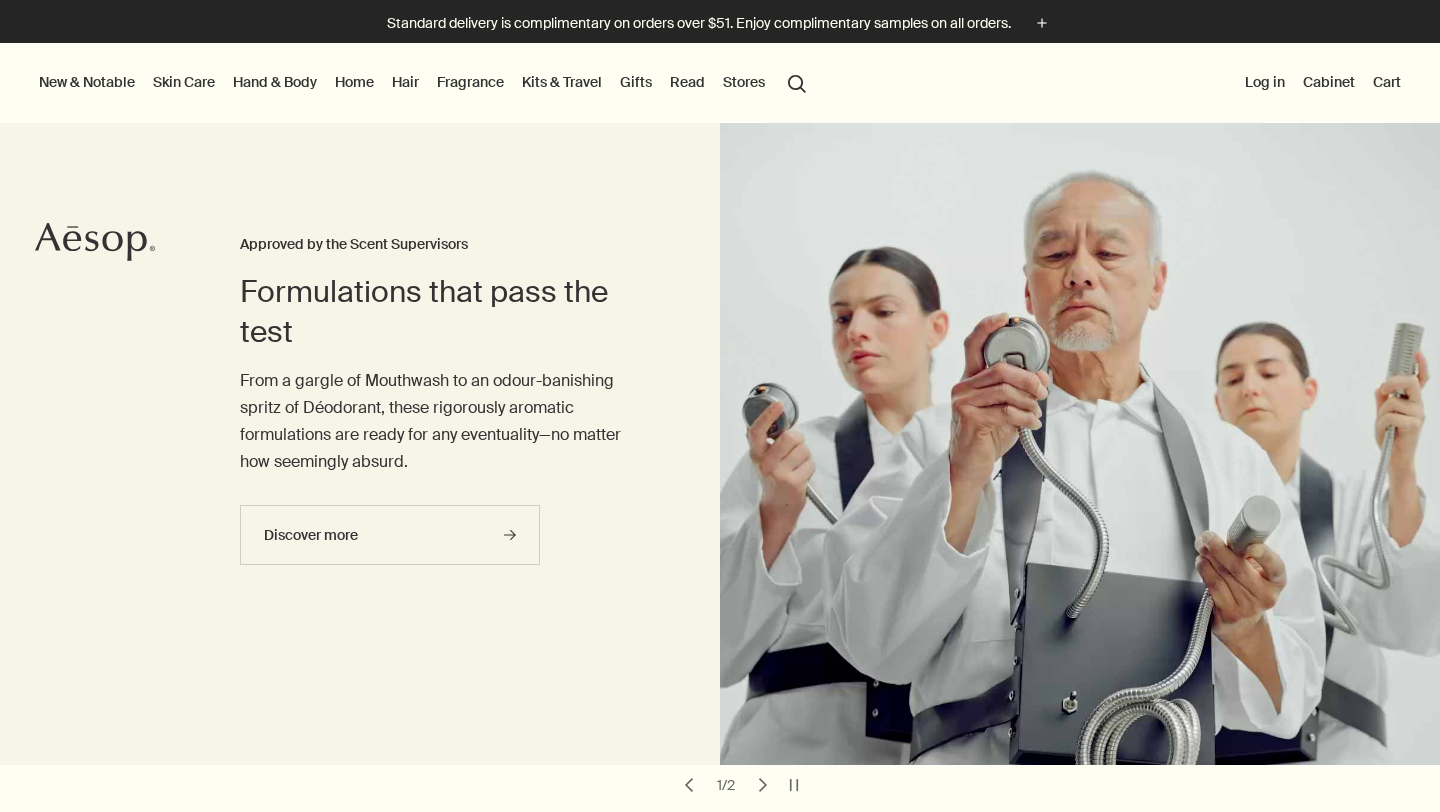 scroll, scrollTop: 0, scrollLeft: 0, axis: both 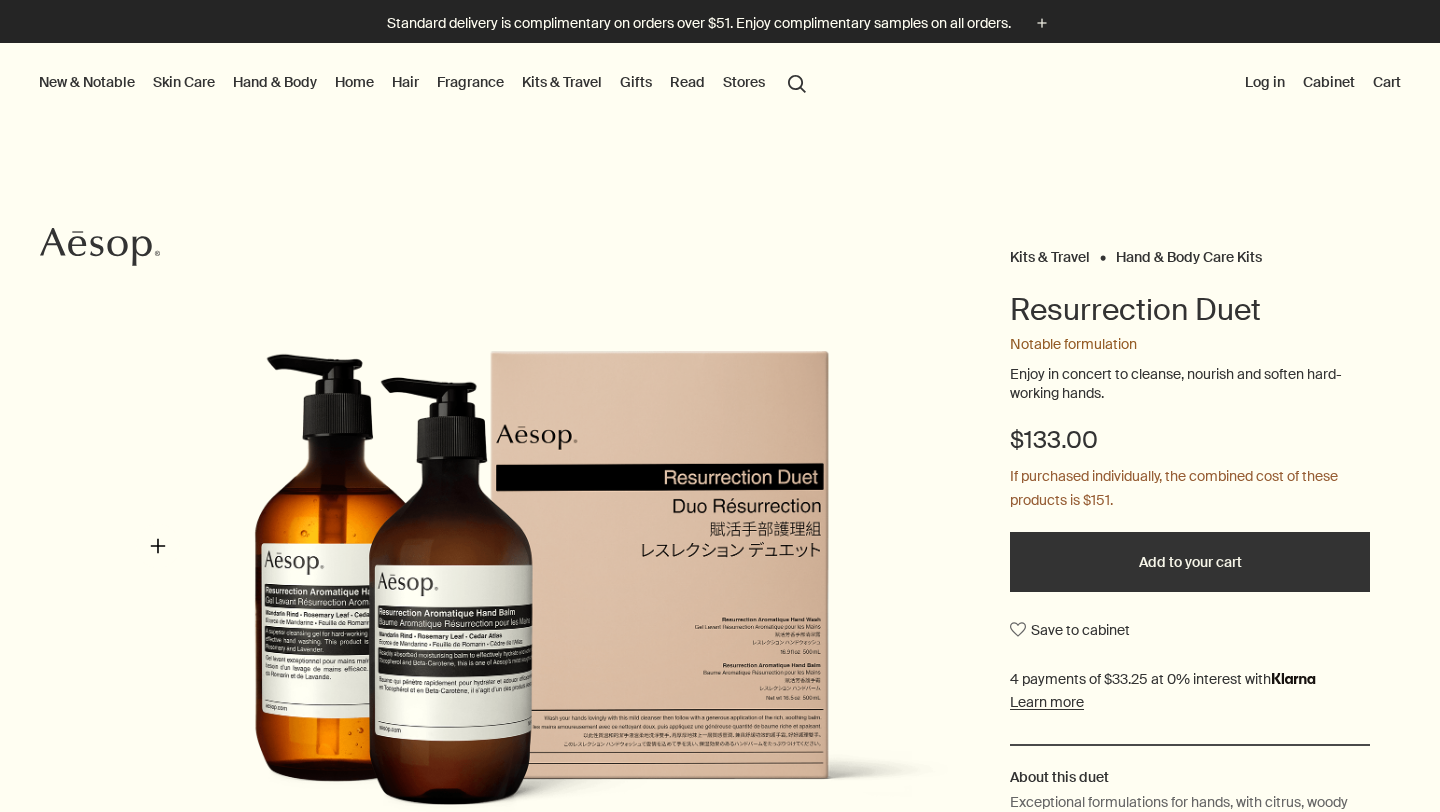 drag, startPoint x: 458, startPoint y: 629, endPoint x: 191, endPoint y: 545, distance: 279.90176 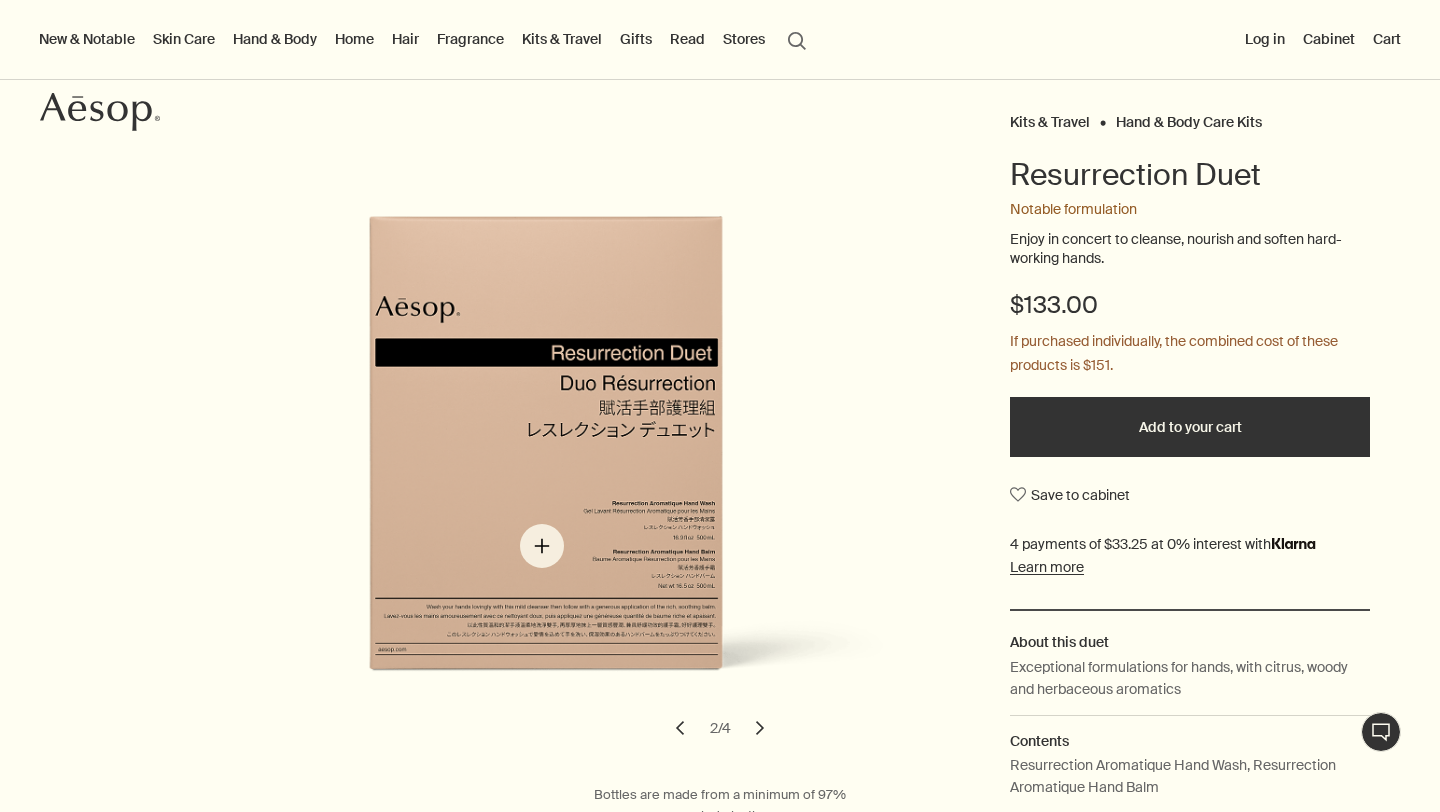 scroll, scrollTop: 201, scrollLeft: 0, axis: vertical 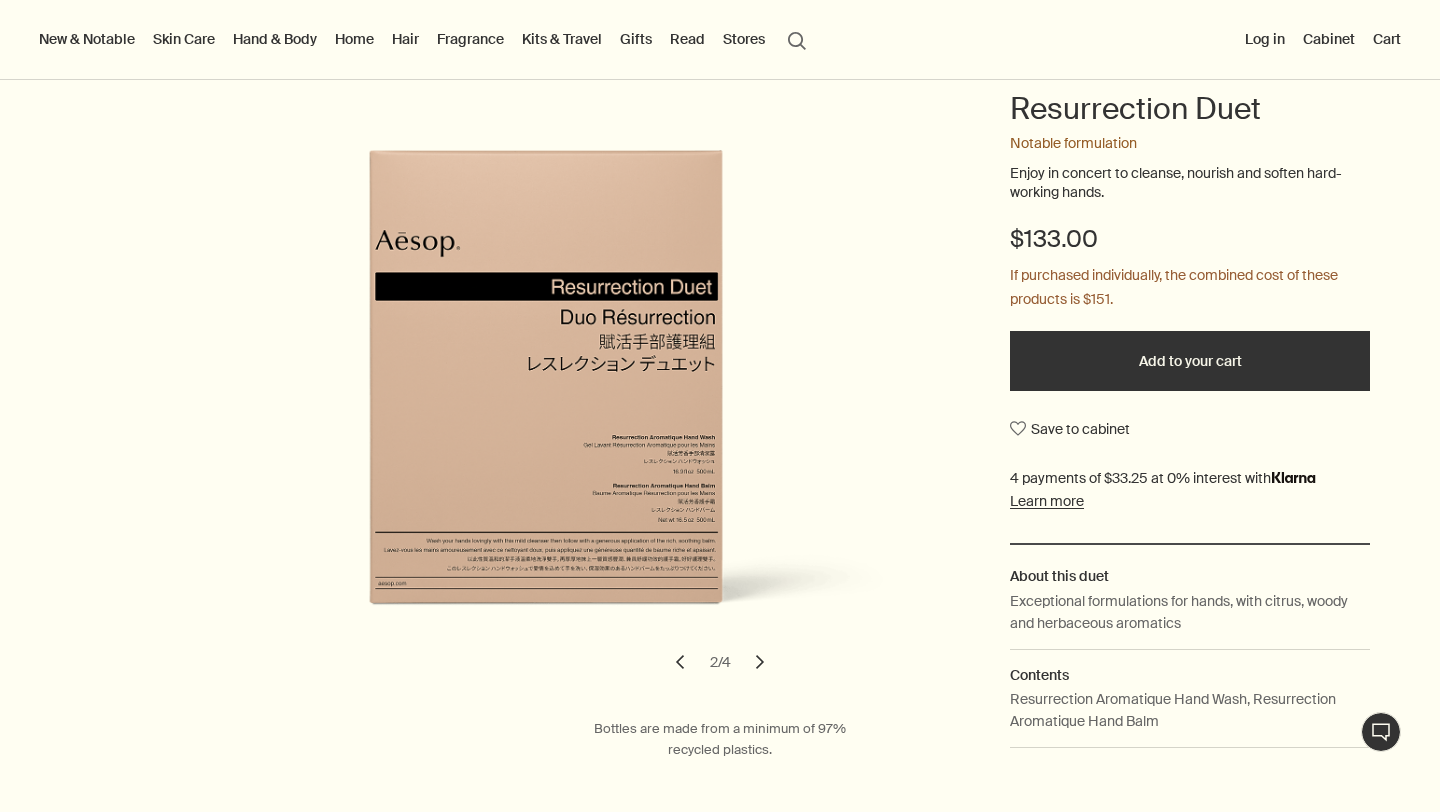 click on "chevron" at bounding box center (680, 662) 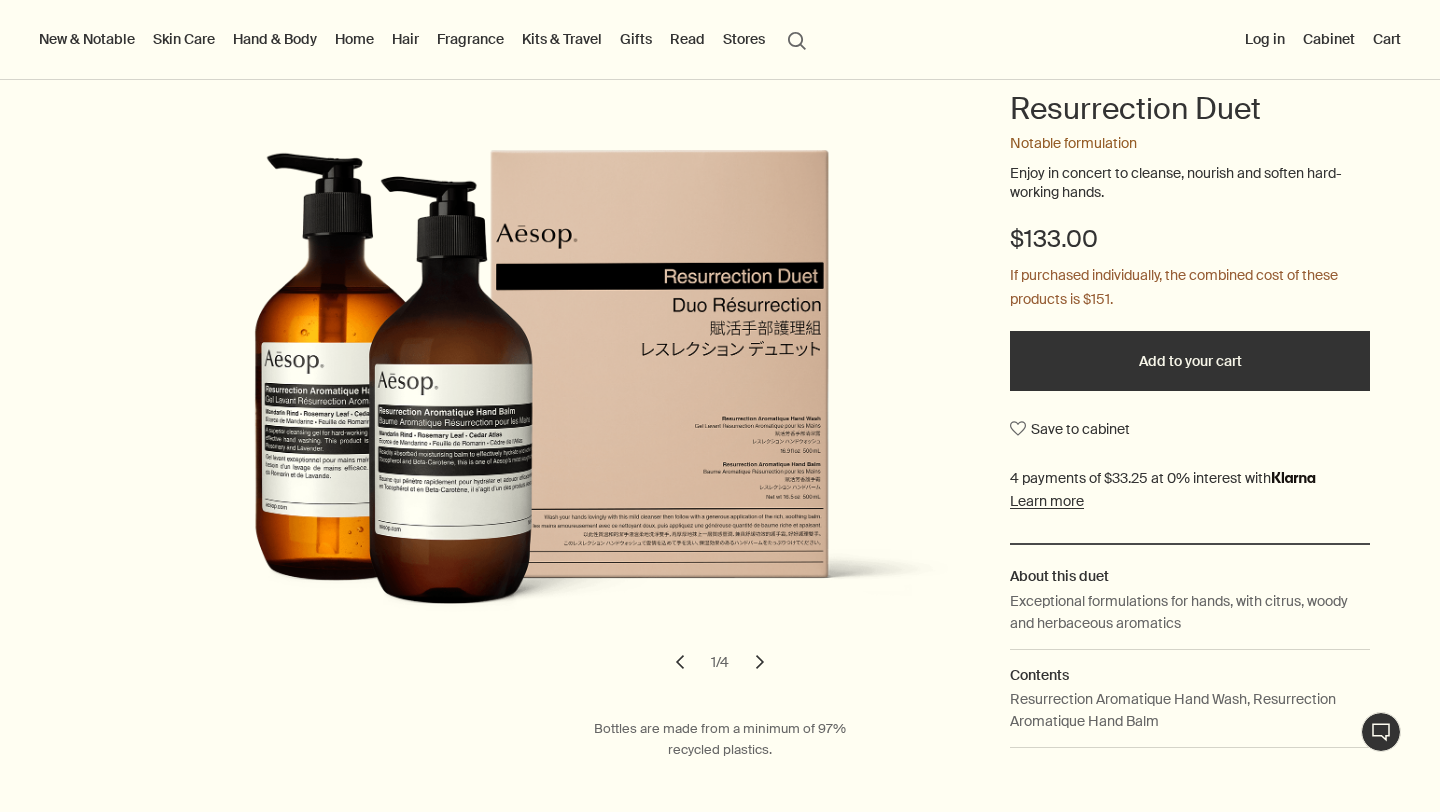 click on "chevron" at bounding box center [760, 662] 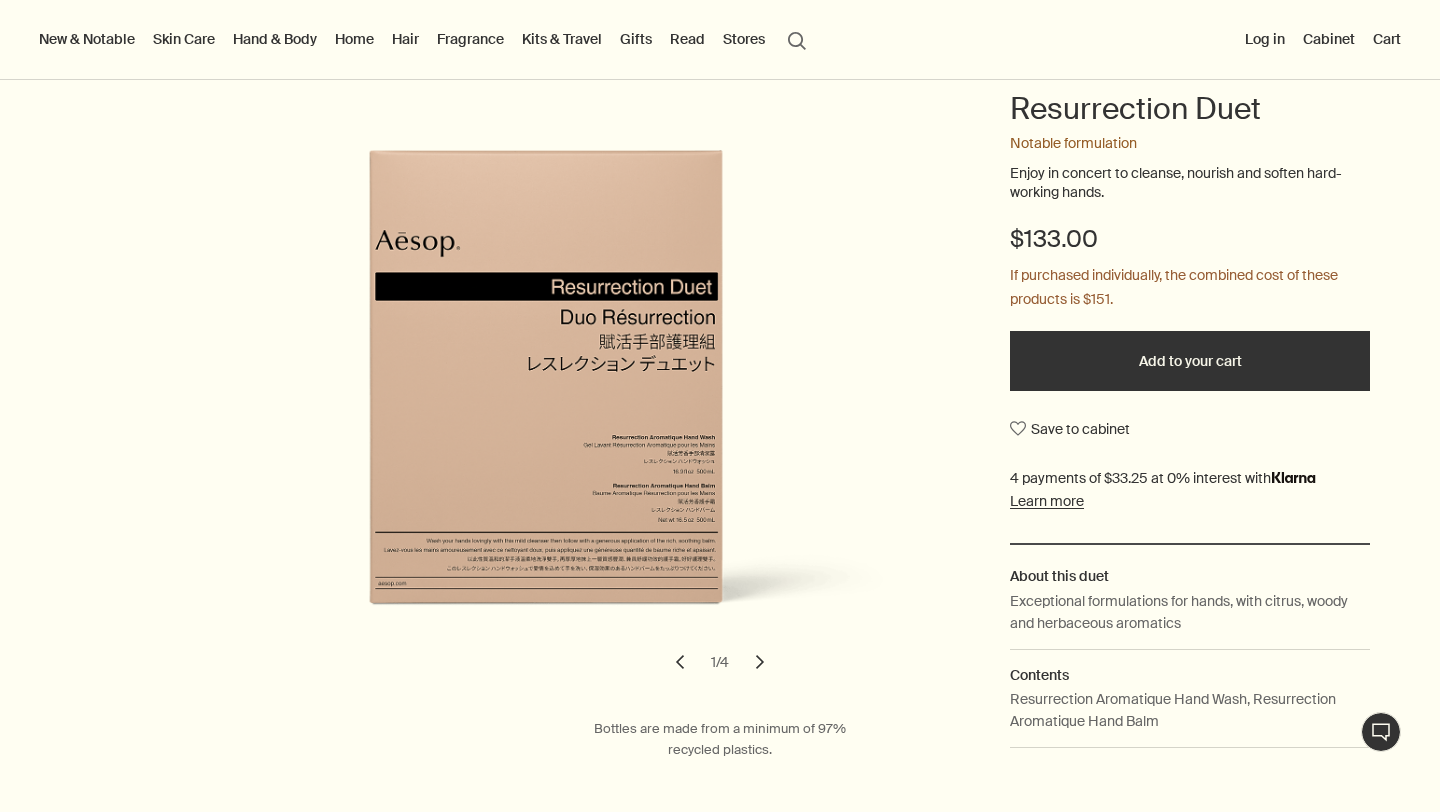 click on "chevron" at bounding box center [760, 662] 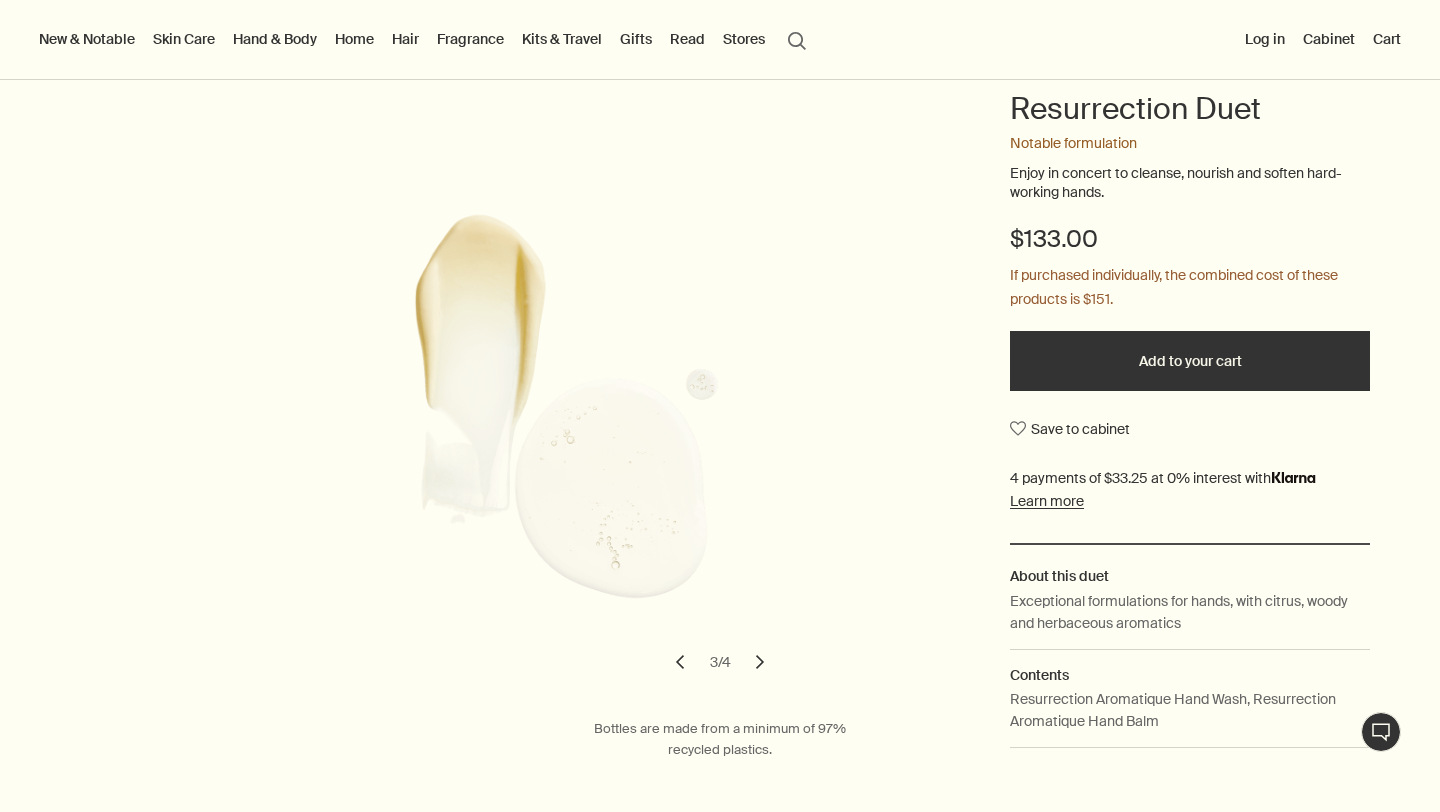 click on "chevron" at bounding box center (760, 662) 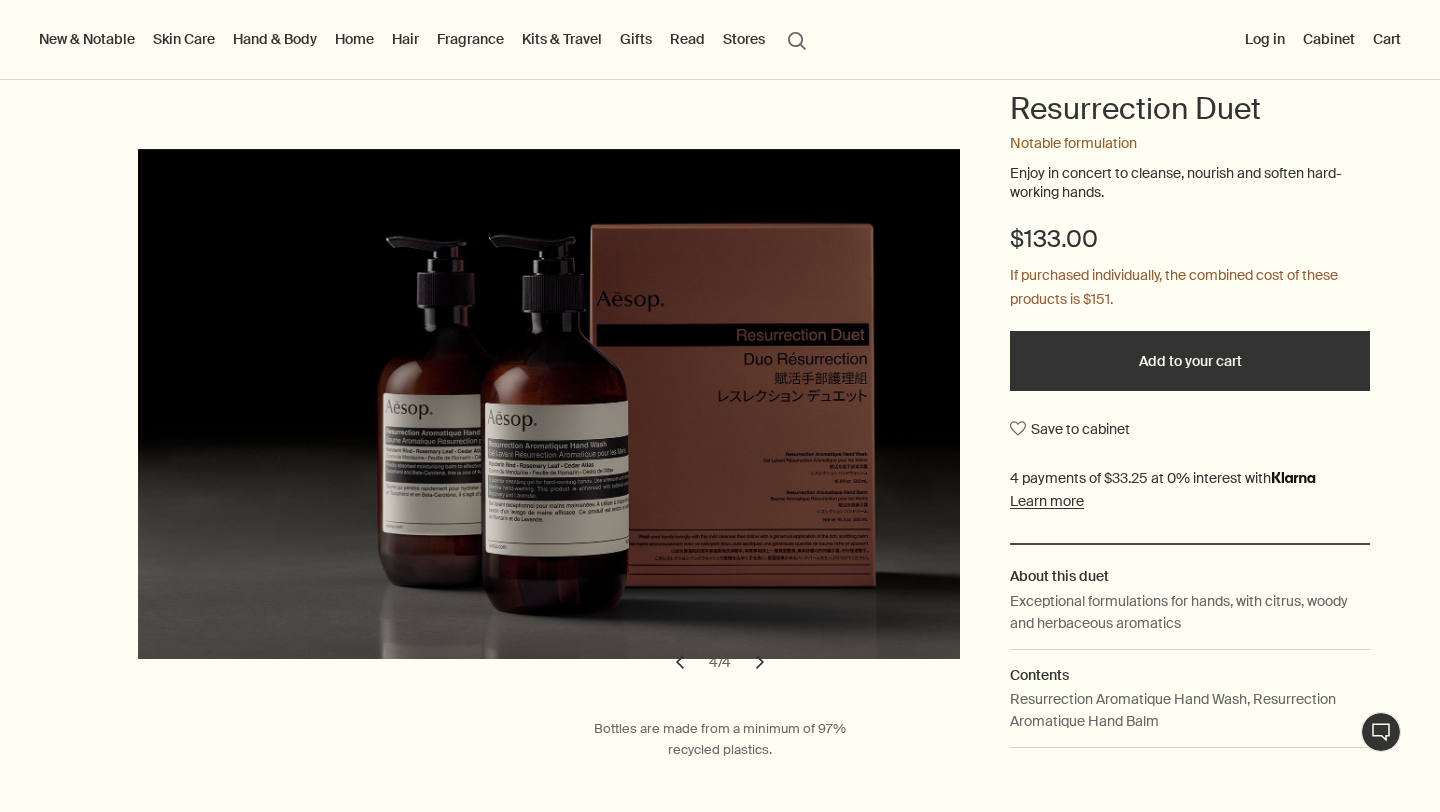 click on "chevron" at bounding box center [760, 662] 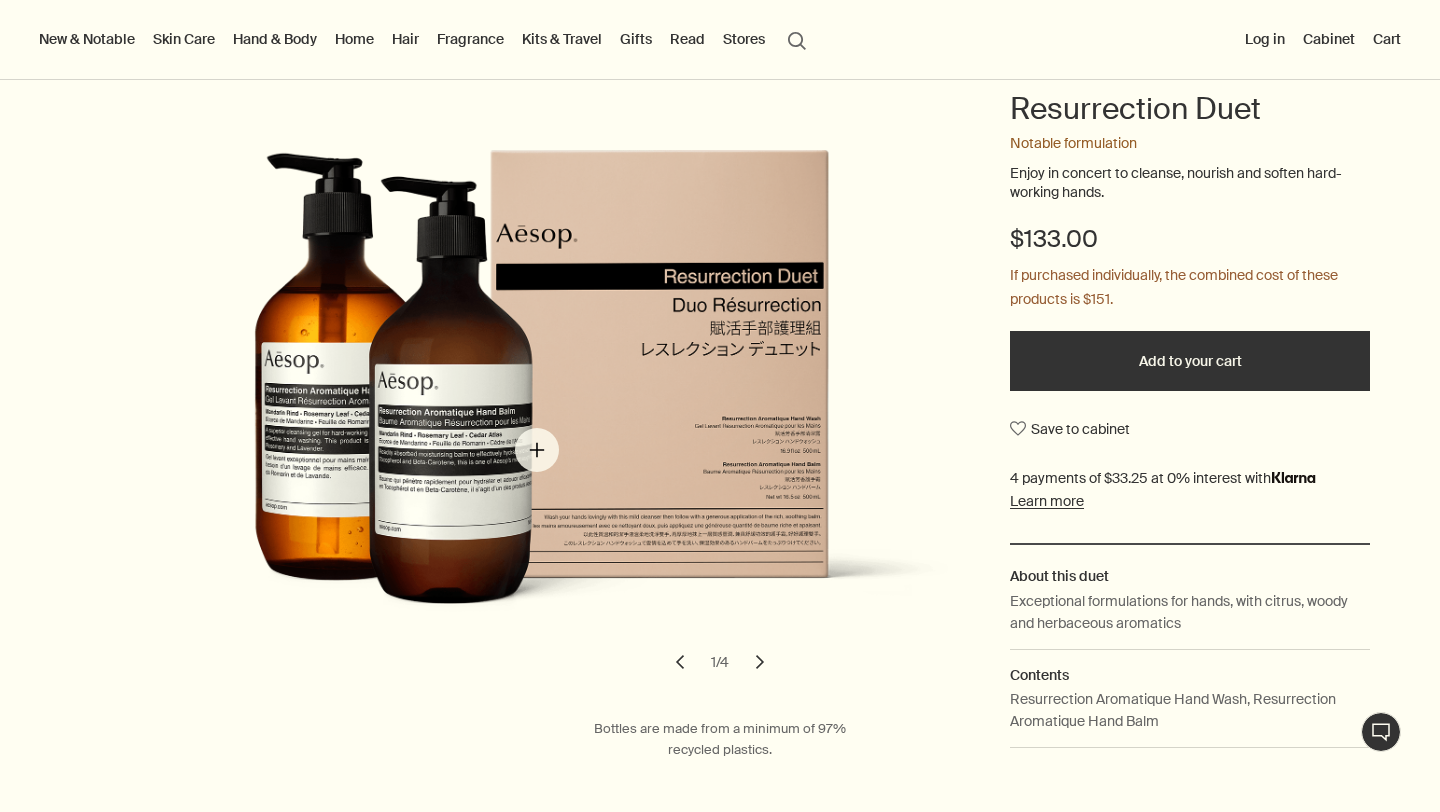 type 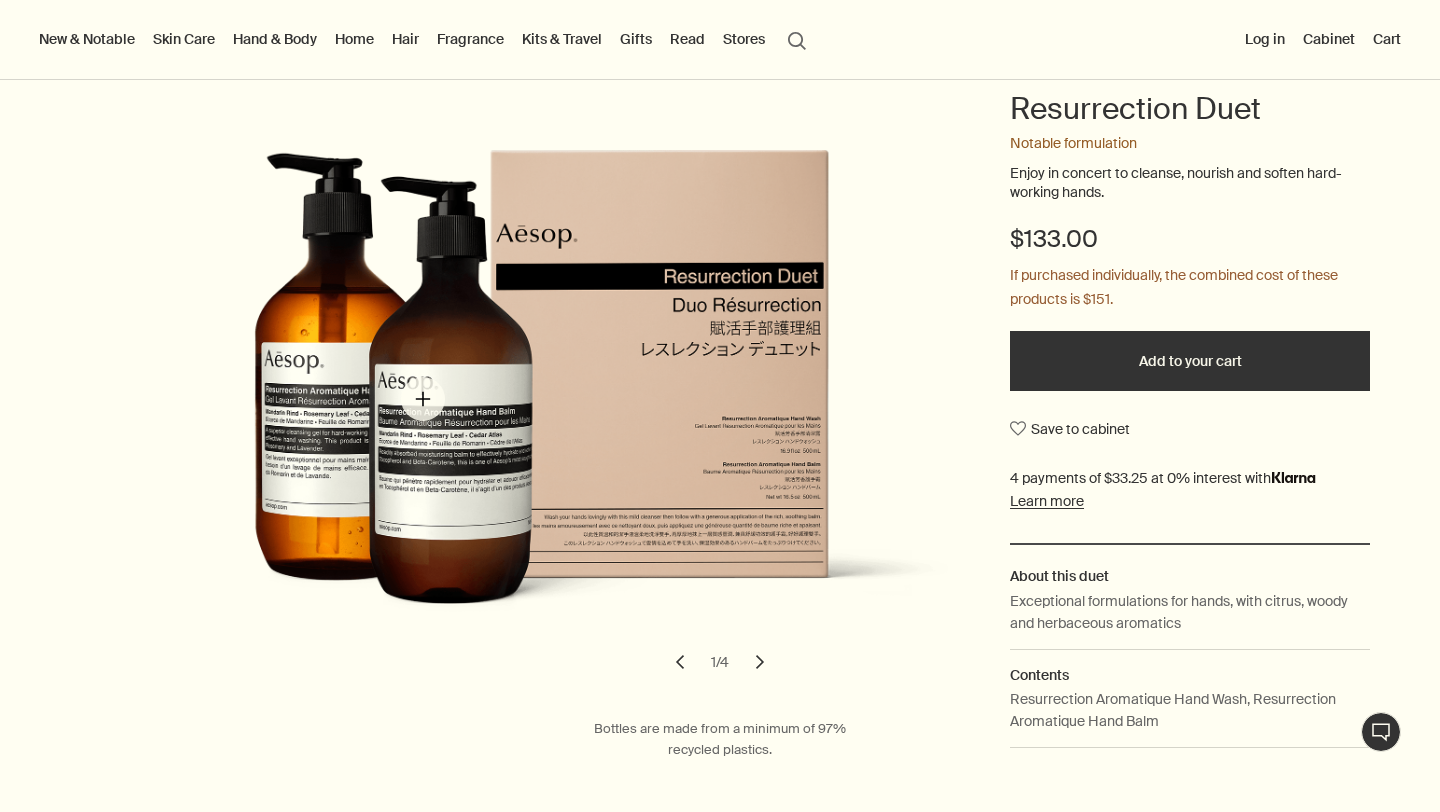 drag, startPoint x: 468, startPoint y: 392, endPoint x: 423, endPoint y: 399, distance: 45.54119 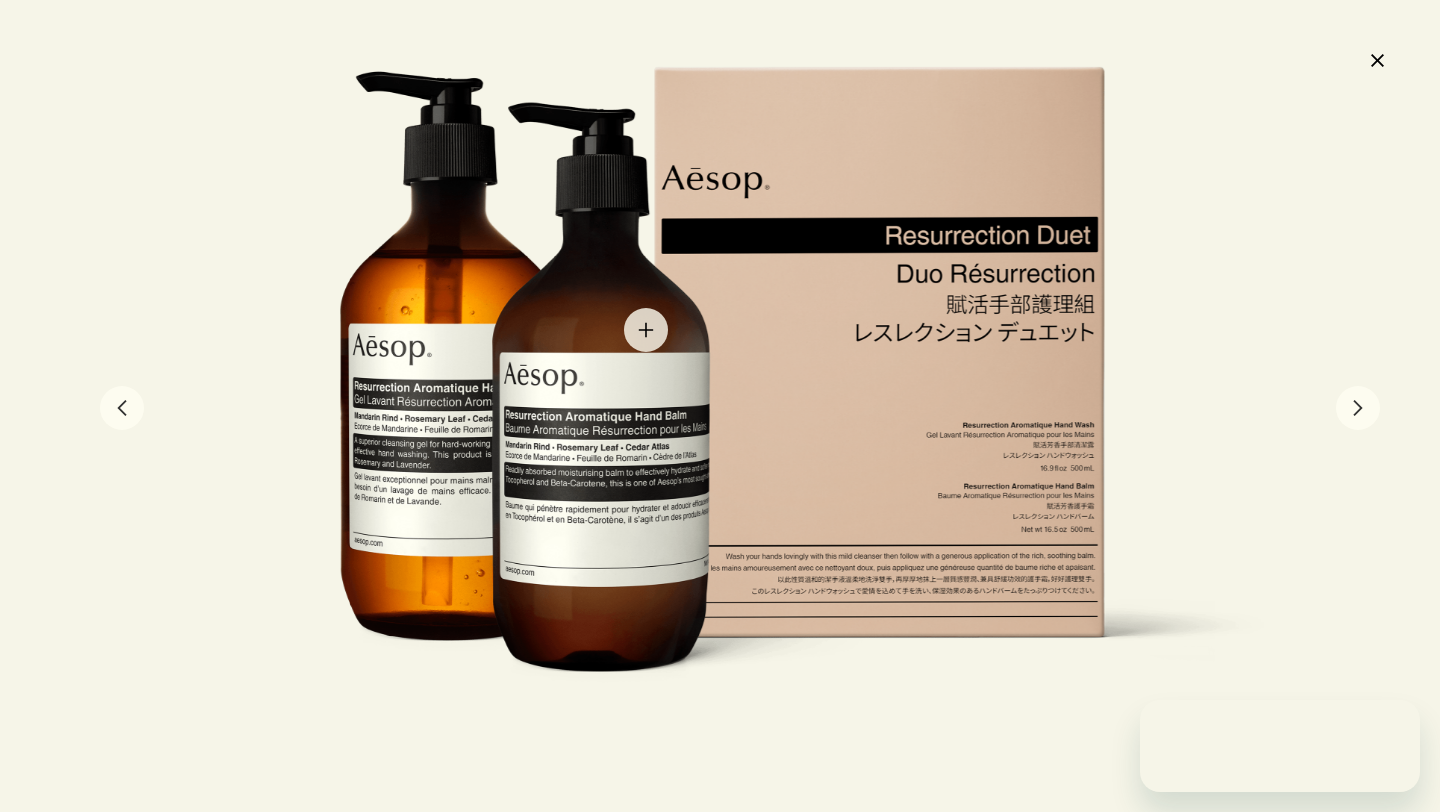 scroll, scrollTop: 0, scrollLeft: 0, axis: both 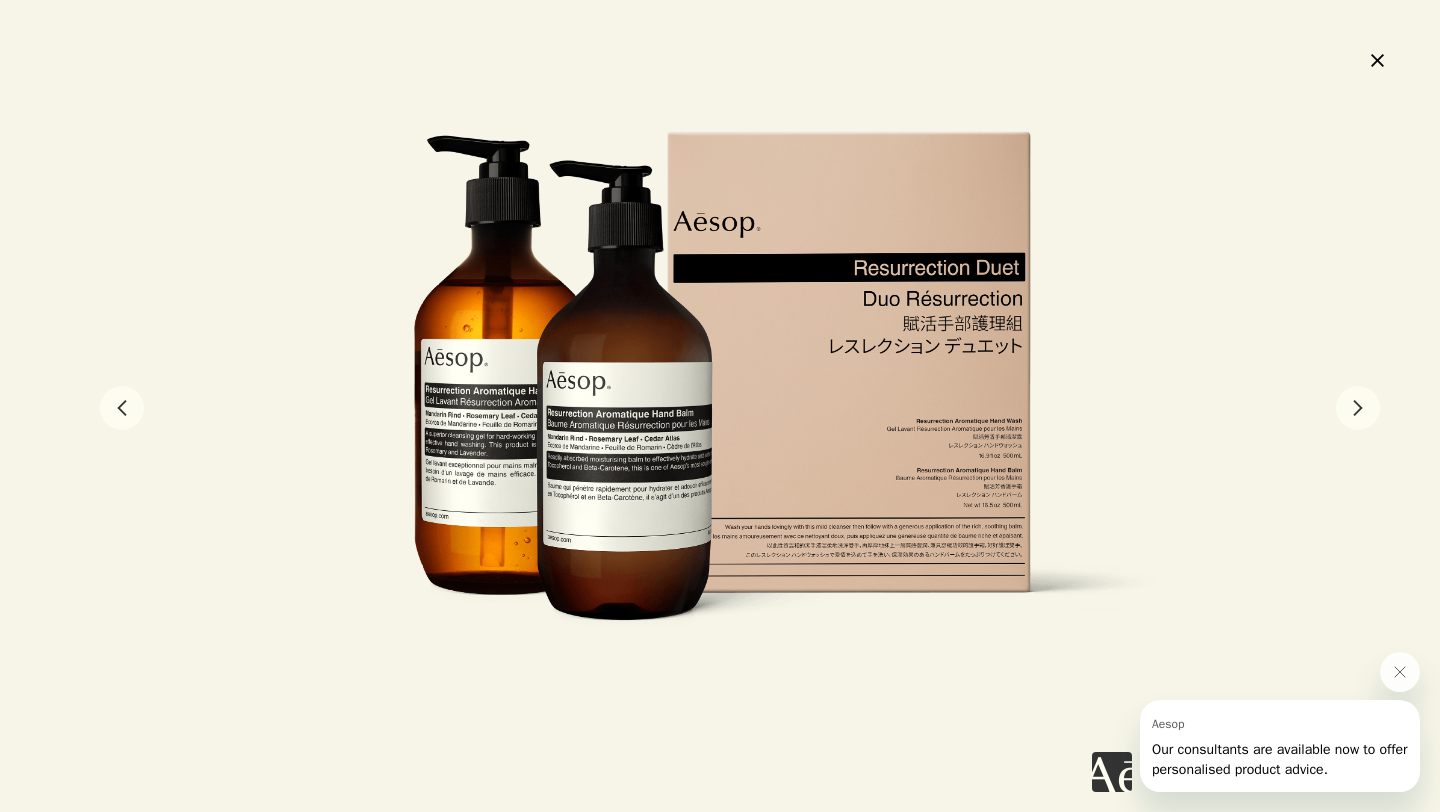 click on "close" at bounding box center [1377, 60] 